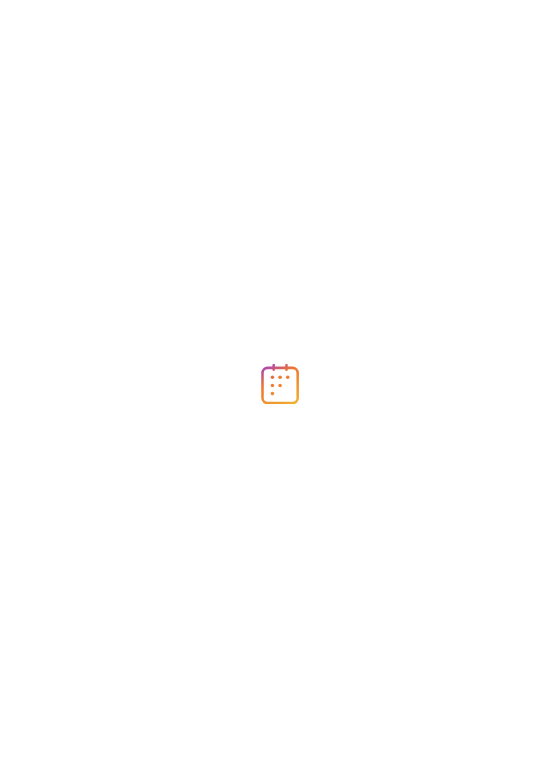 scroll, scrollTop: 0, scrollLeft: 0, axis: both 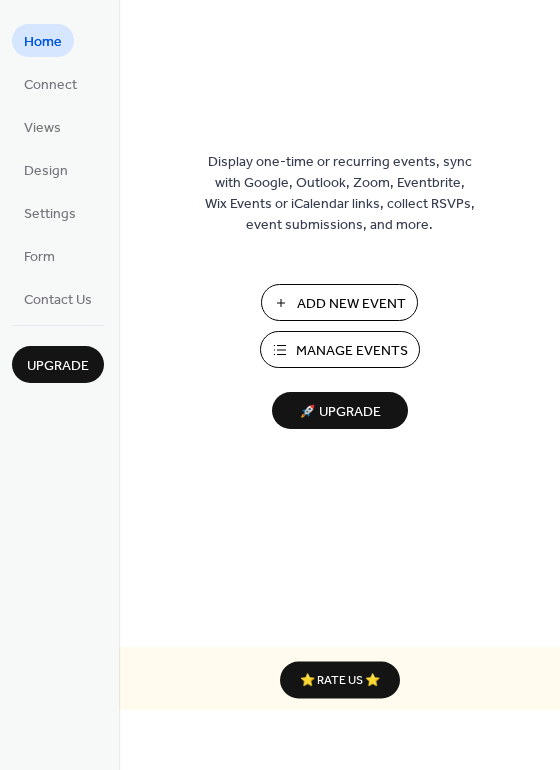 click on "Manage Events" at bounding box center [352, 351] 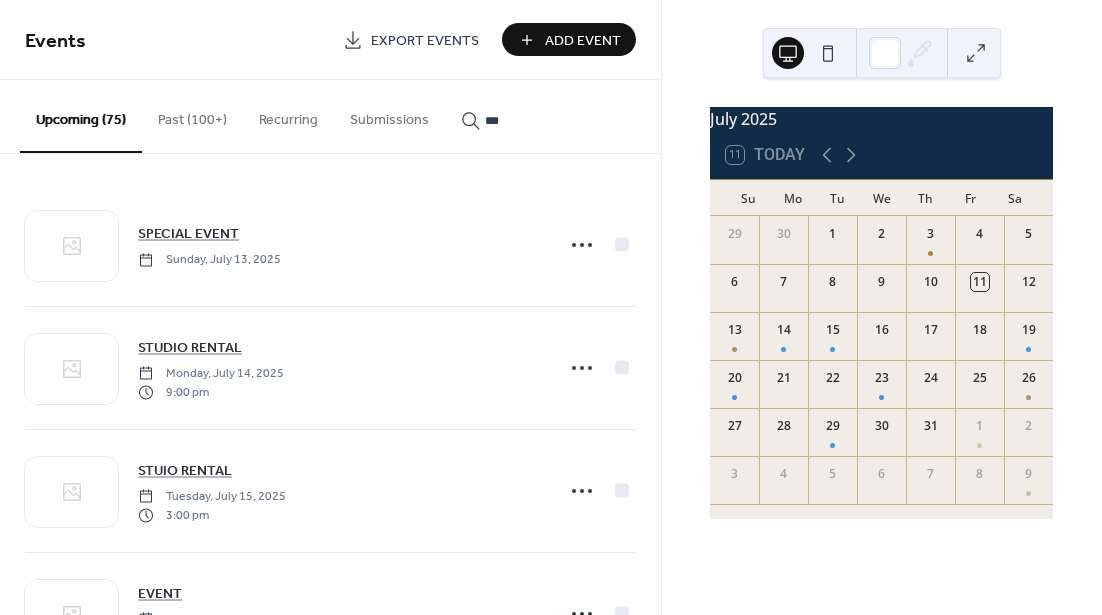 scroll, scrollTop: 0, scrollLeft: 0, axis: both 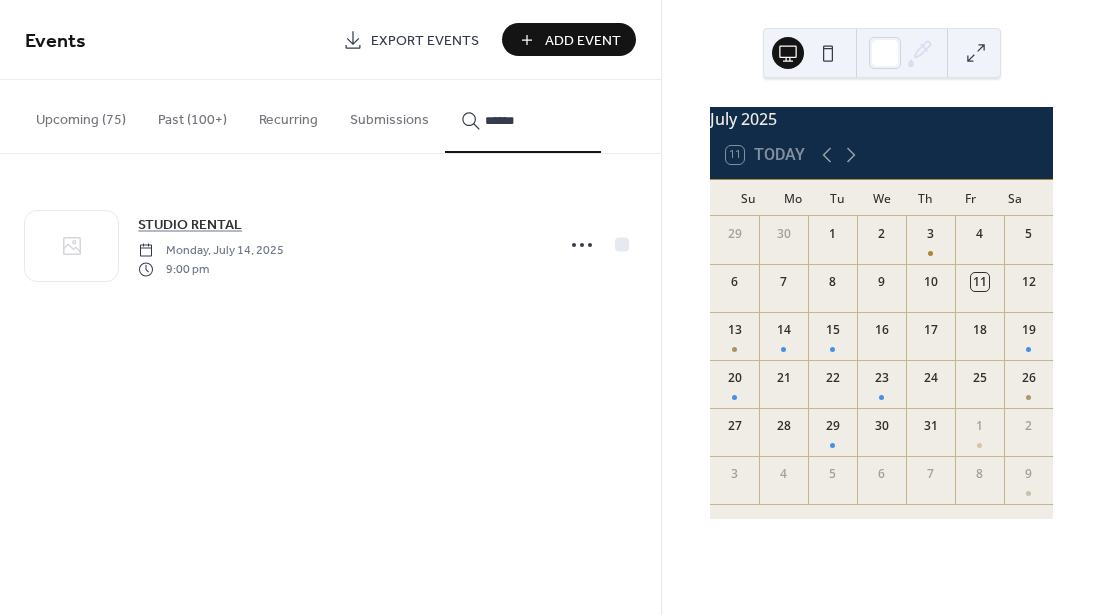 type on "******" 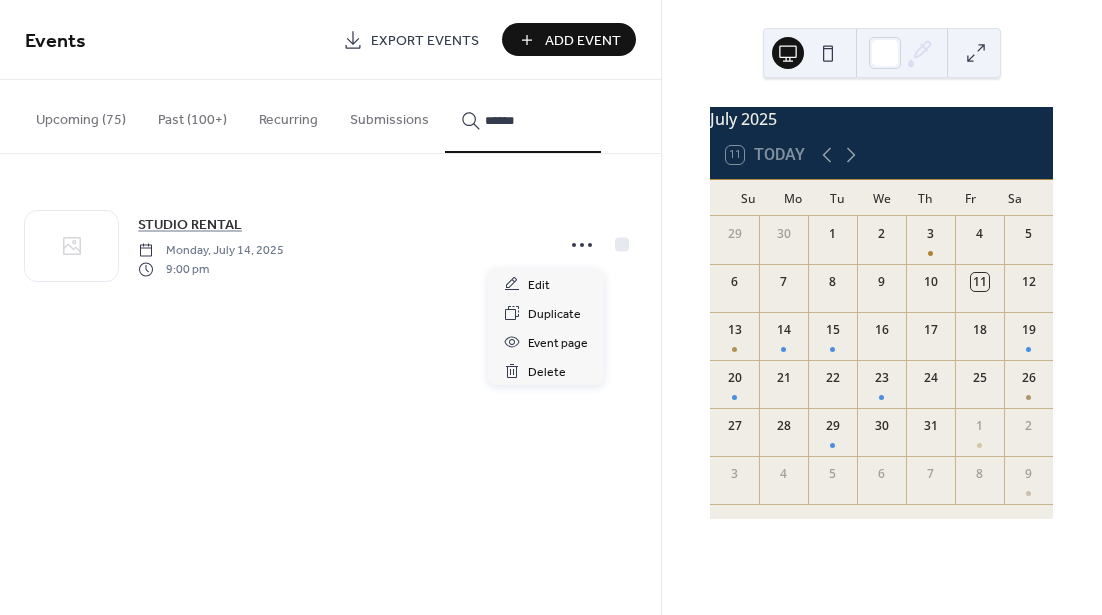 click 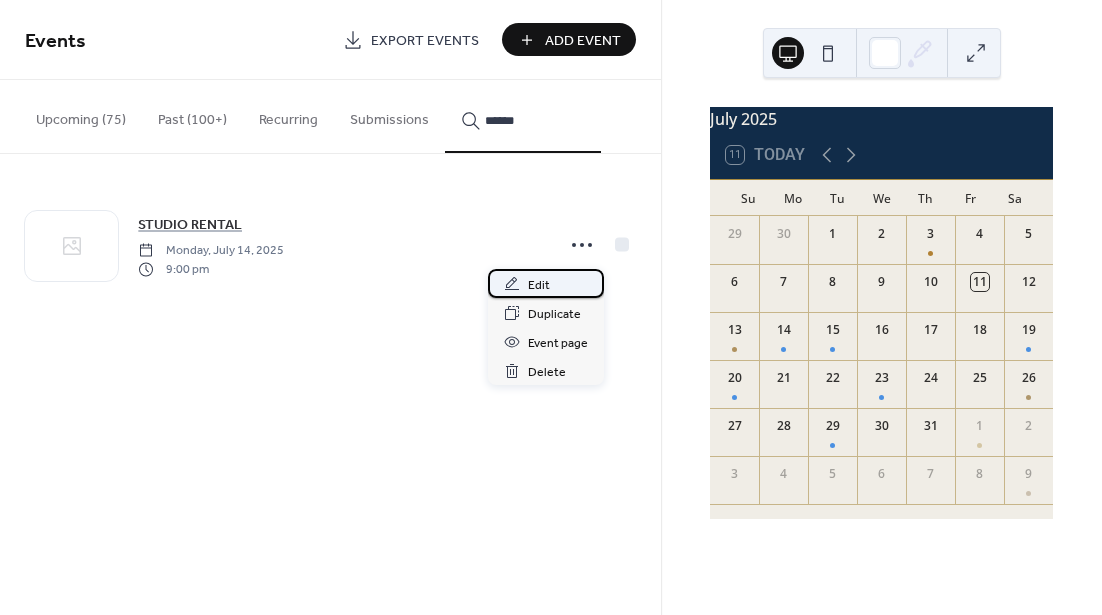 click on "Edit" at bounding box center (539, 285) 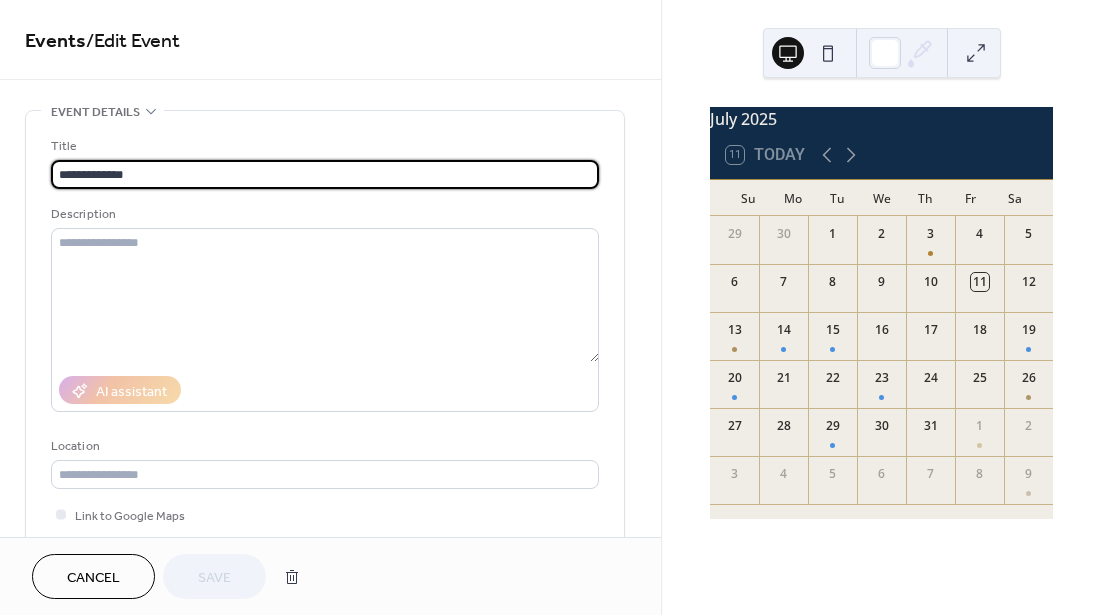 drag, startPoint x: 108, startPoint y: 175, endPoint x: 25, endPoint y: 175, distance: 83 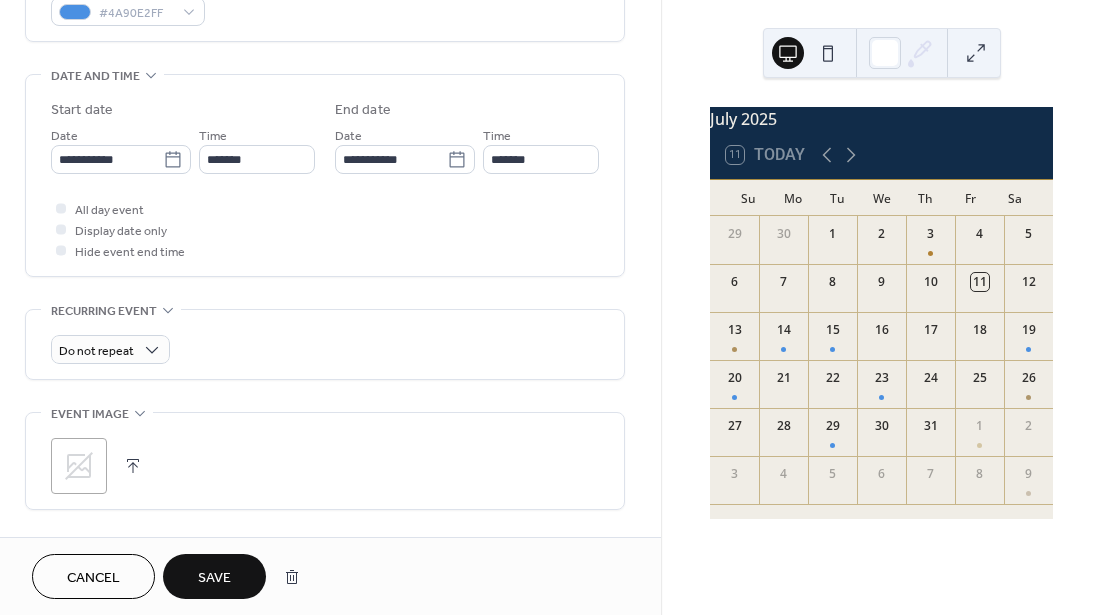 scroll, scrollTop: 577, scrollLeft: 0, axis: vertical 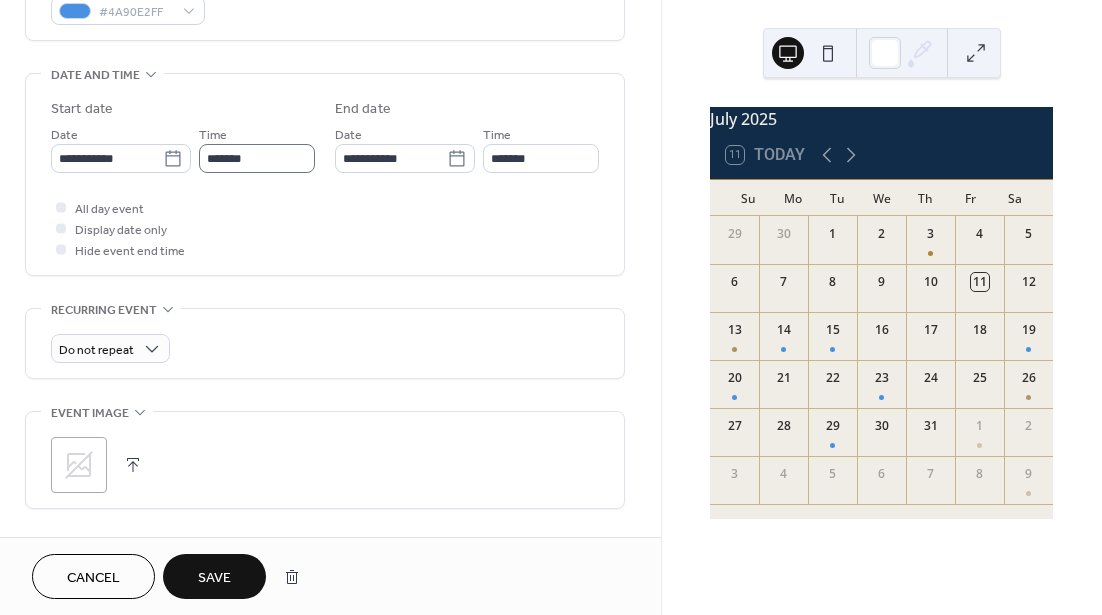 type on "******" 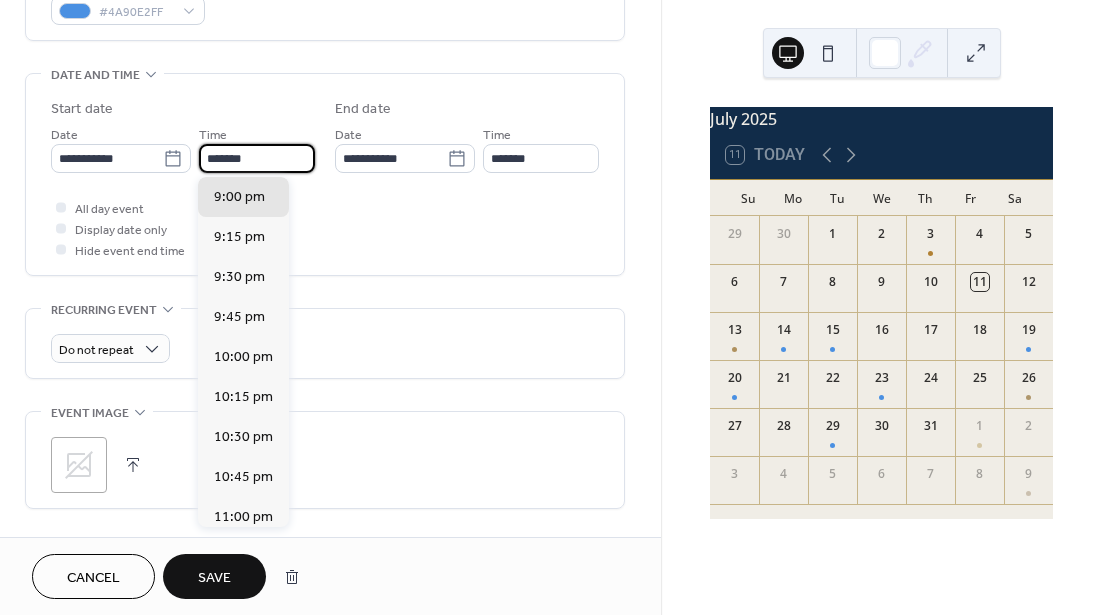 drag, startPoint x: 247, startPoint y: 161, endPoint x: 205, endPoint y: 159, distance: 42.047592 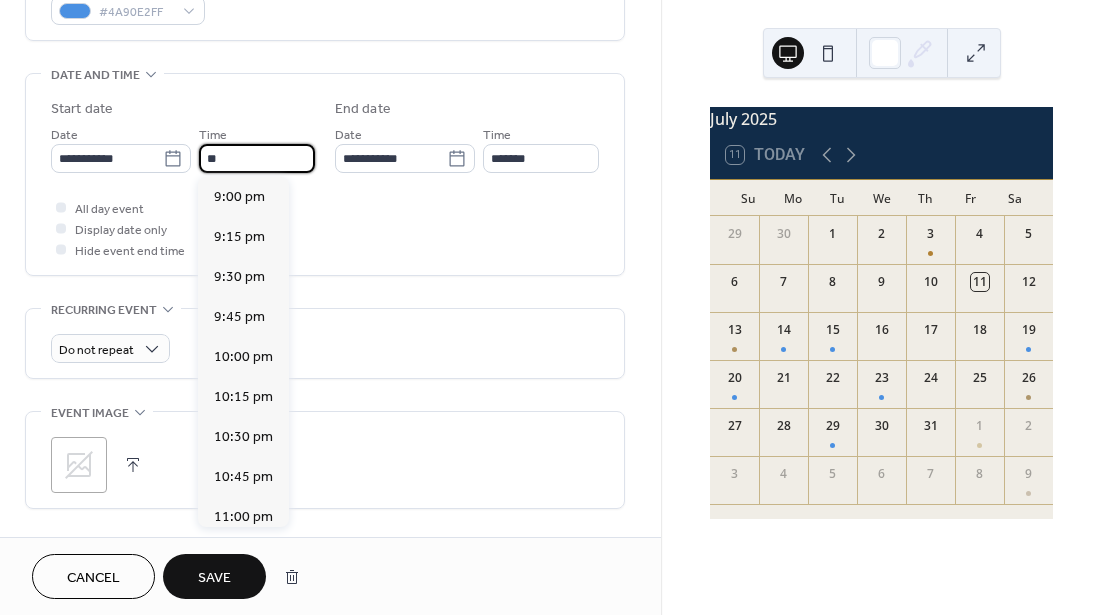 scroll, scrollTop: 1440, scrollLeft: 0, axis: vertical 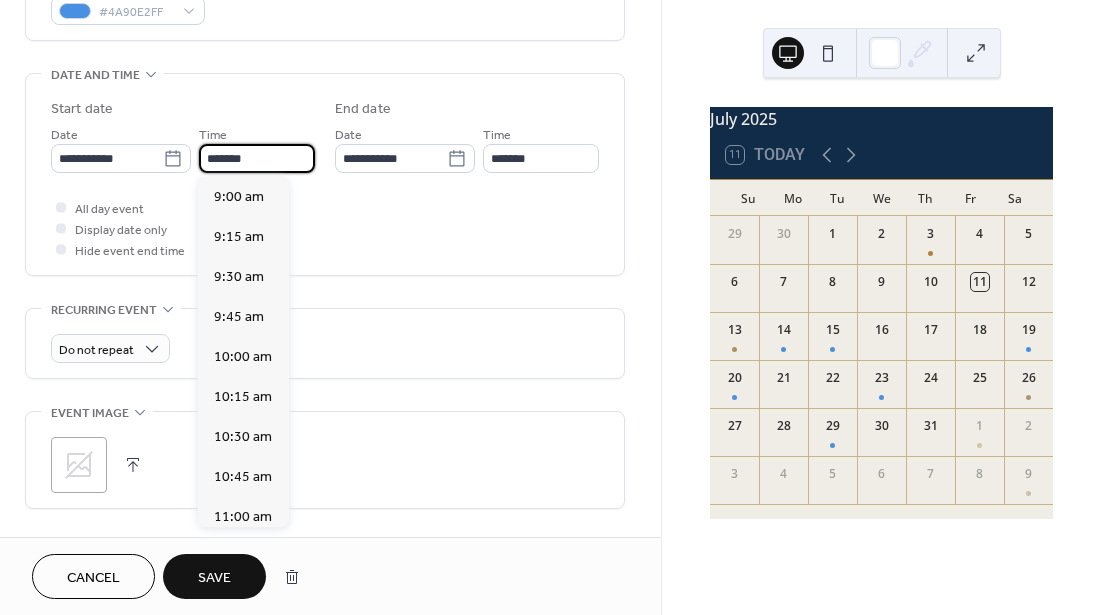 click on "**********" at bounding box center [325, 179] 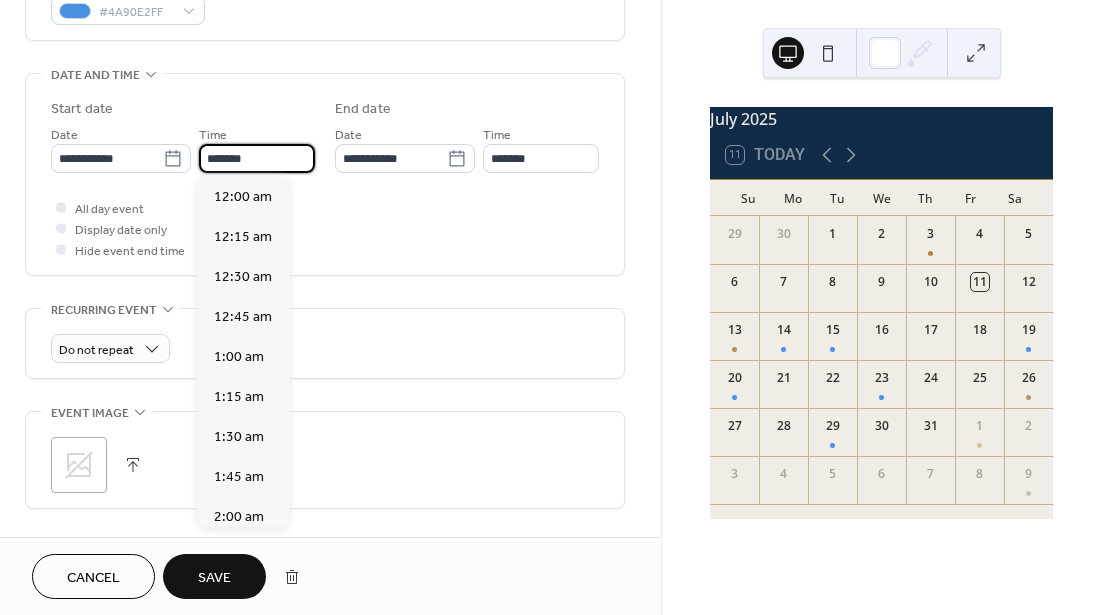 scroll, scrollTop: 3360, scrollLeft: 0, axis: vertical 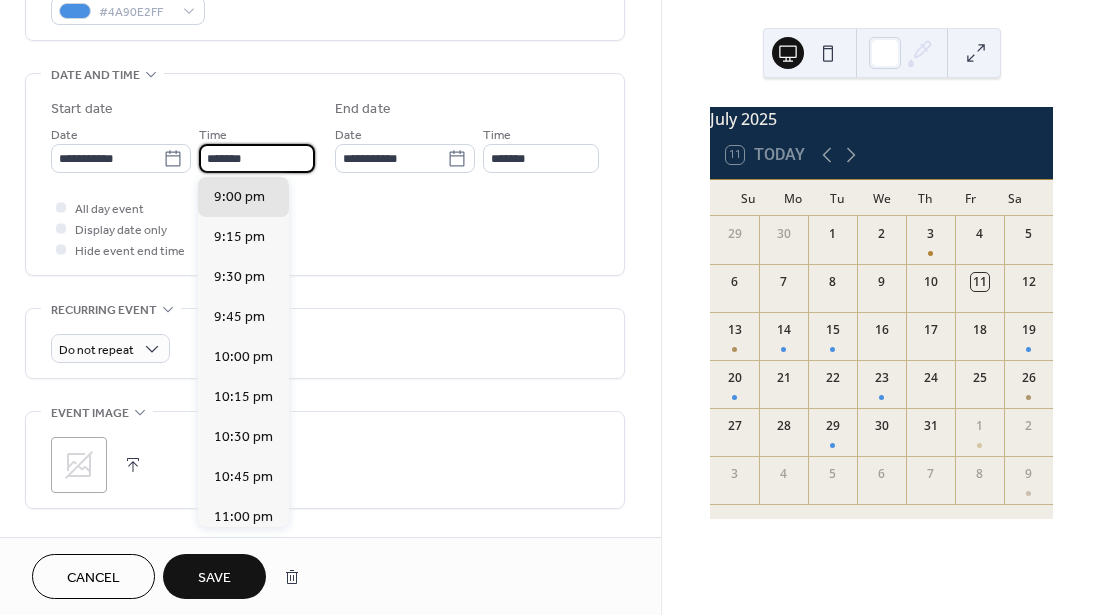 click on "*******" at bounding box center [257, 158] 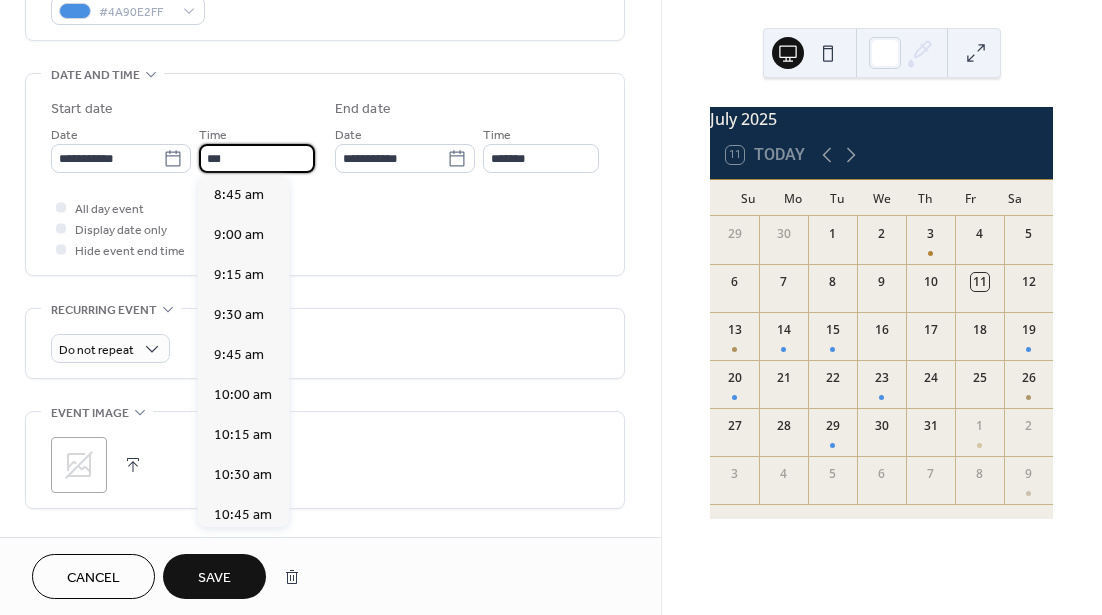 scroll, scrollTop: 1394, scrollLeft: 0, axis: vertical 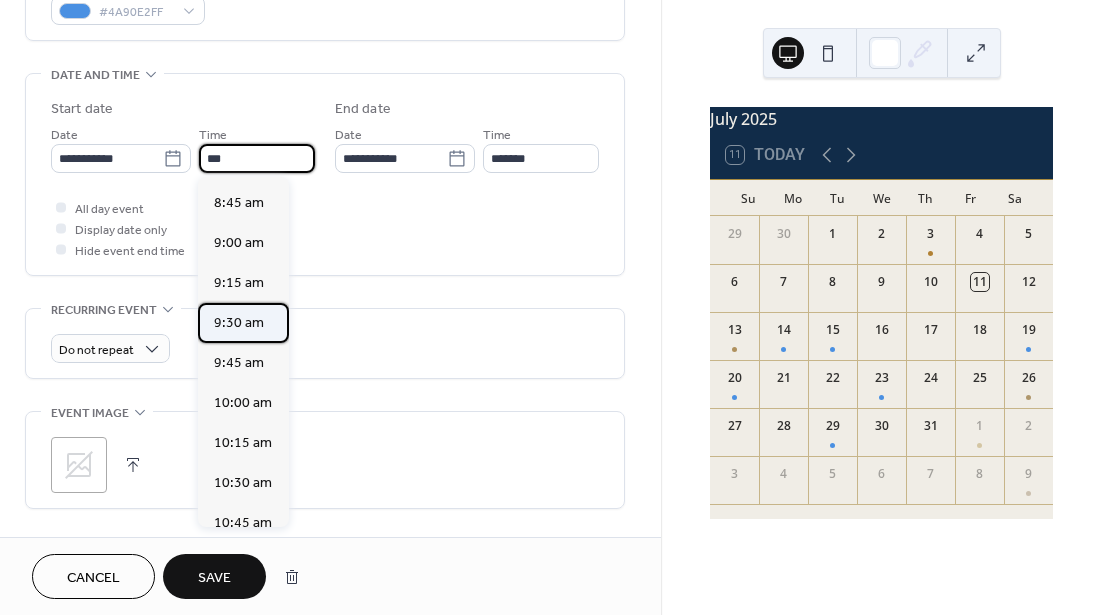 click on "9:30 am" at bounding box center [239, 323] 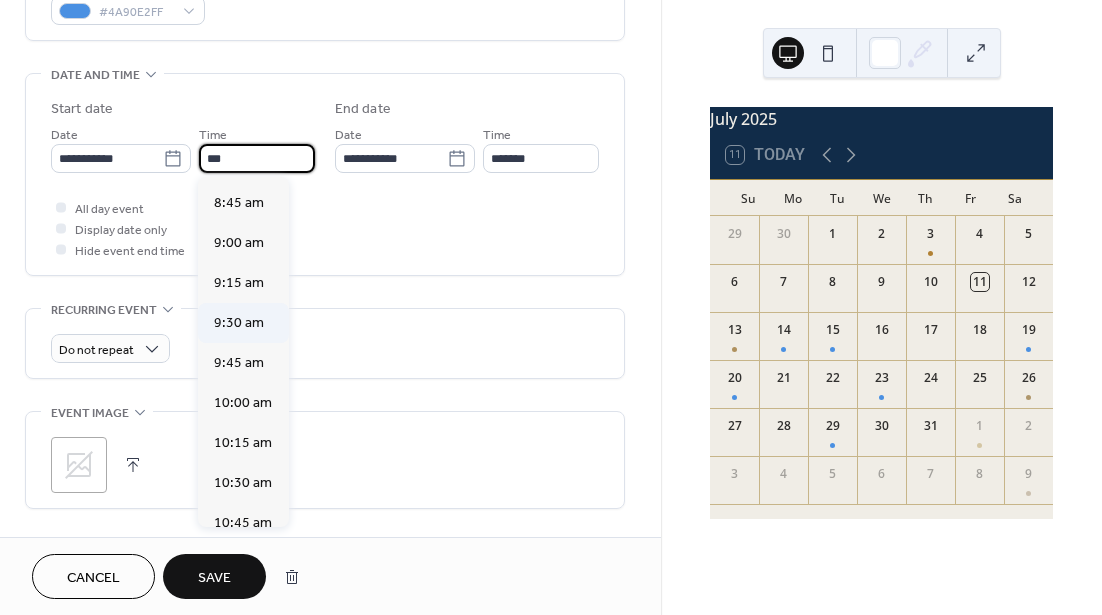 type on "*******" 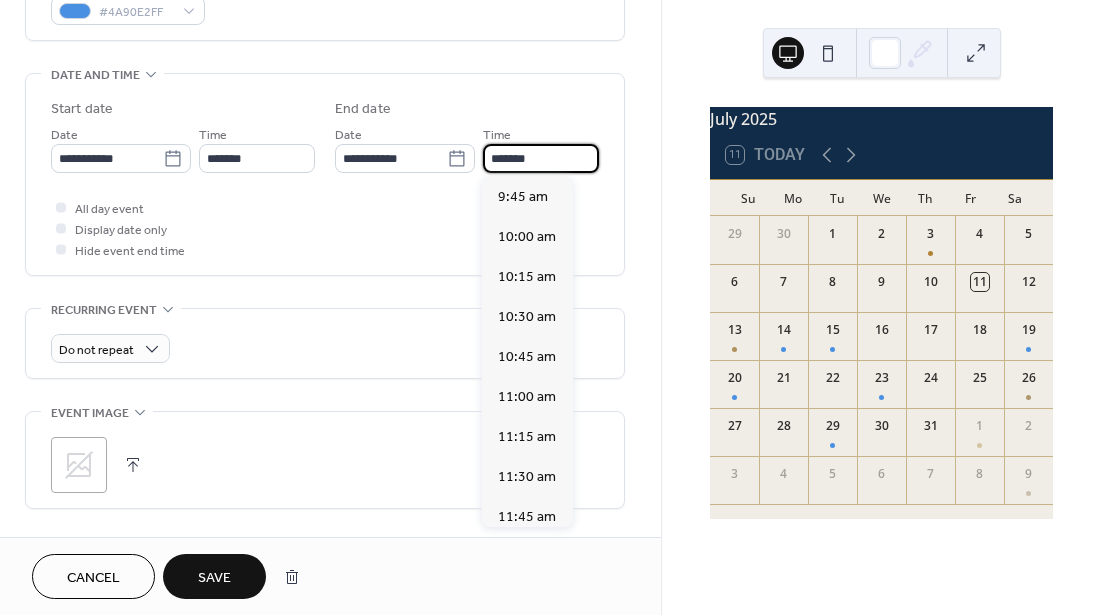 drag, startPoint x: 538, startPoint y: 162, endPoint x: 477, endPoint y: 161, distance: 61.008198 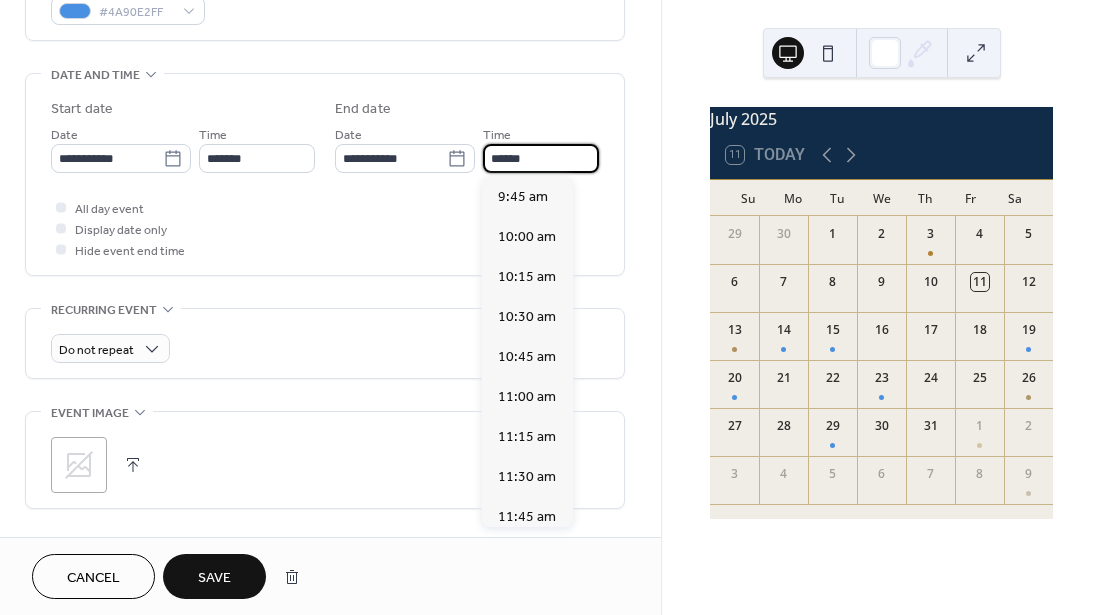 click on "All day event Display date only Hide event end time" at bounding box center [325, 228] 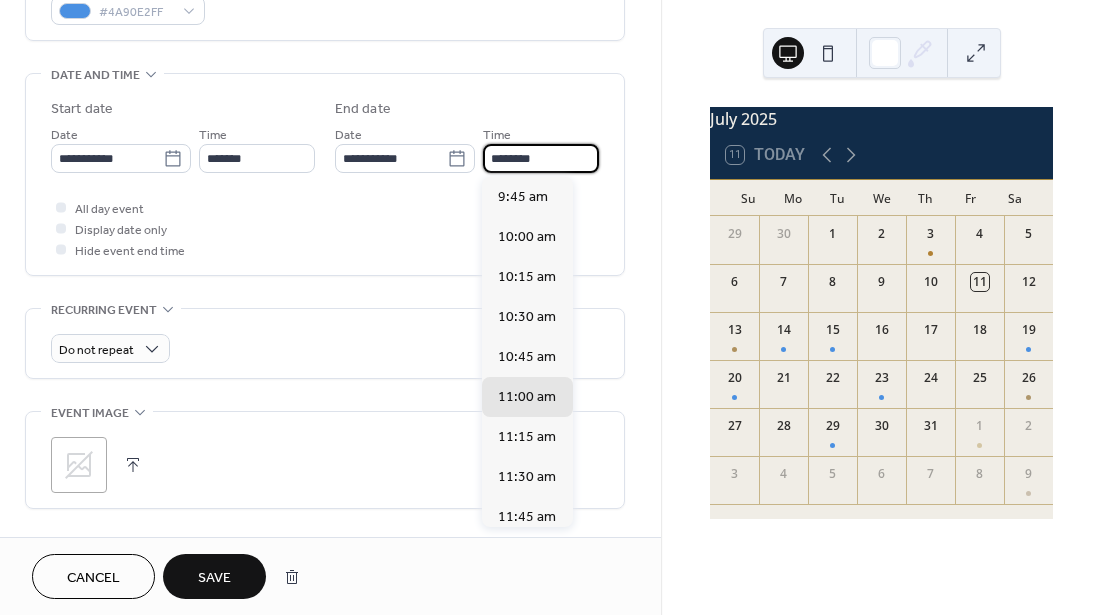 click on "********" at bounding box center [541, 158] 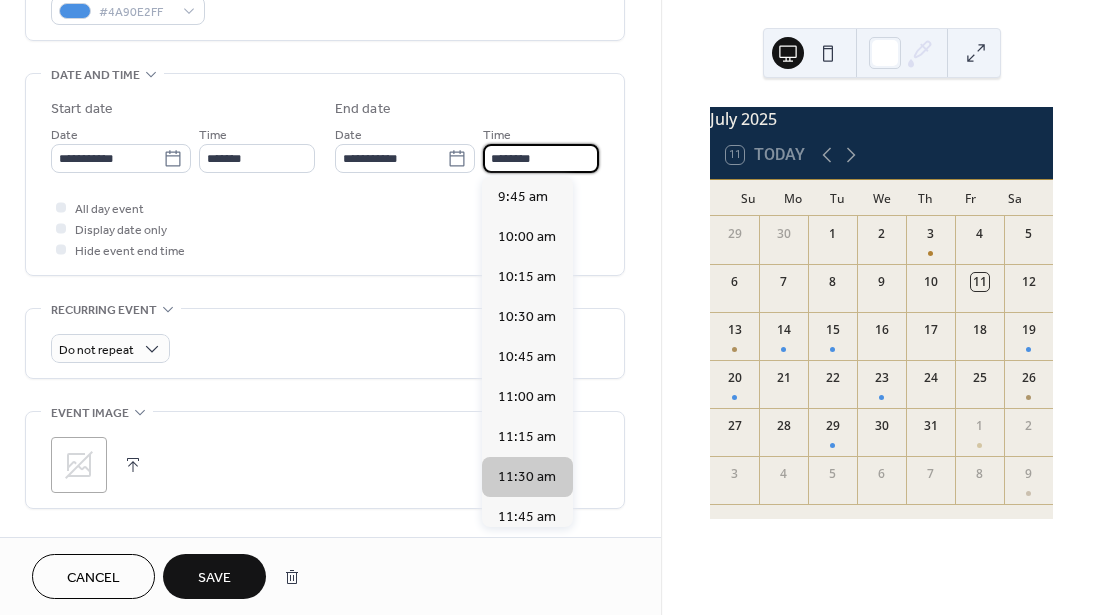 type on "********" 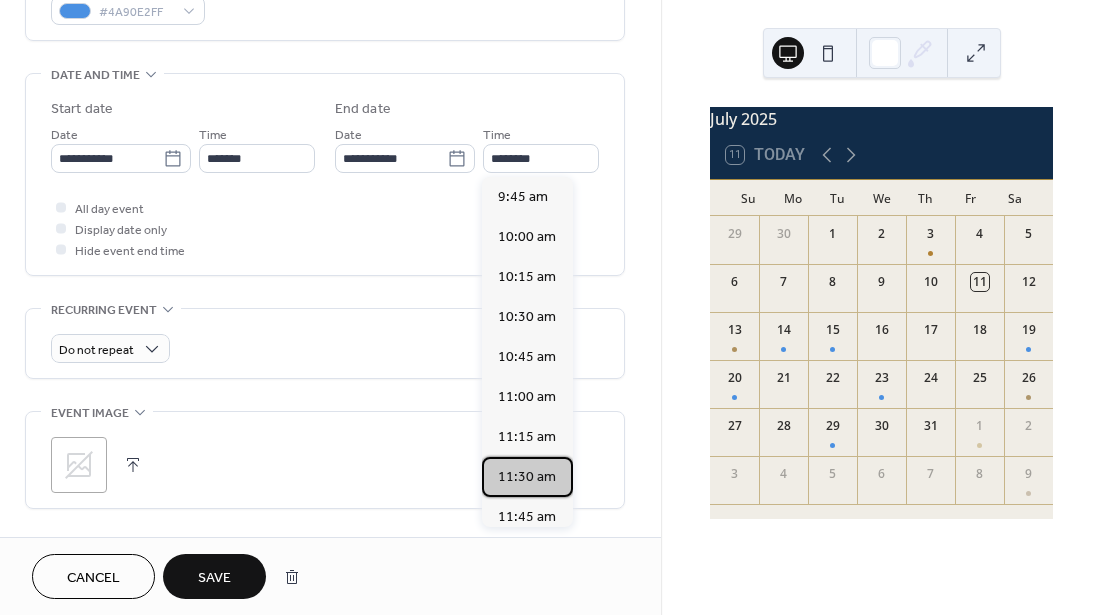 click on "11:30 am" at bounding box center [527, 477] 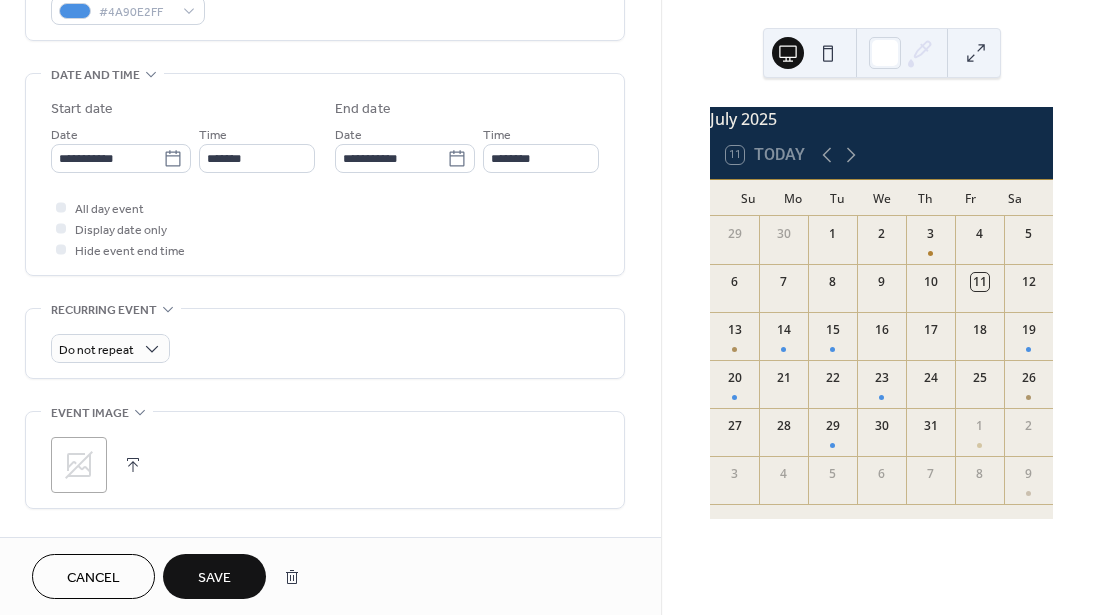 click on "Save" at bounding box center [214, 578] 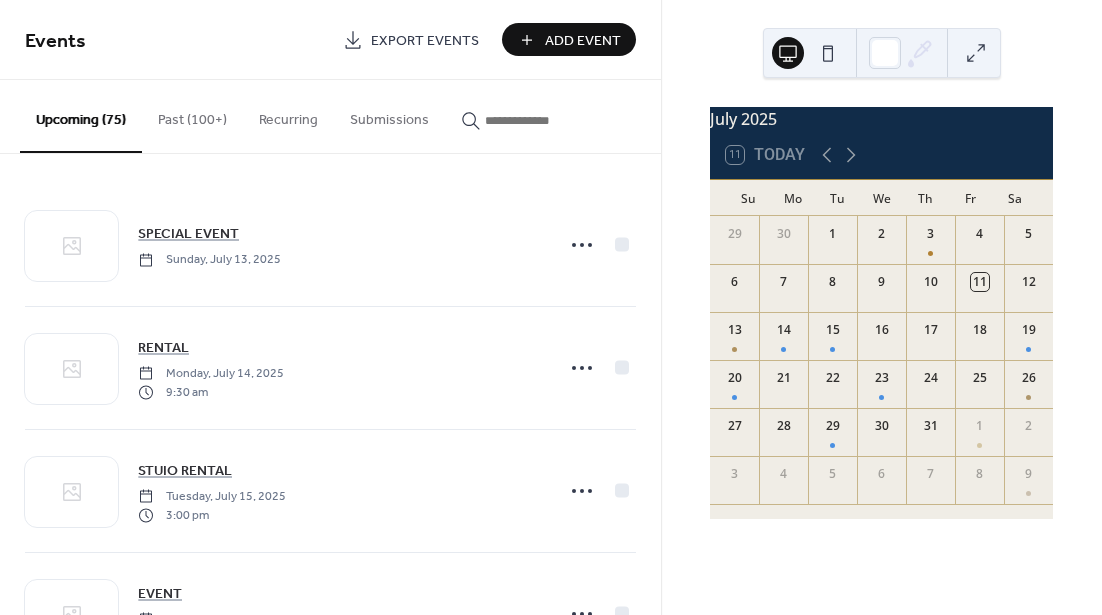 click at bounding box center [535, 120] 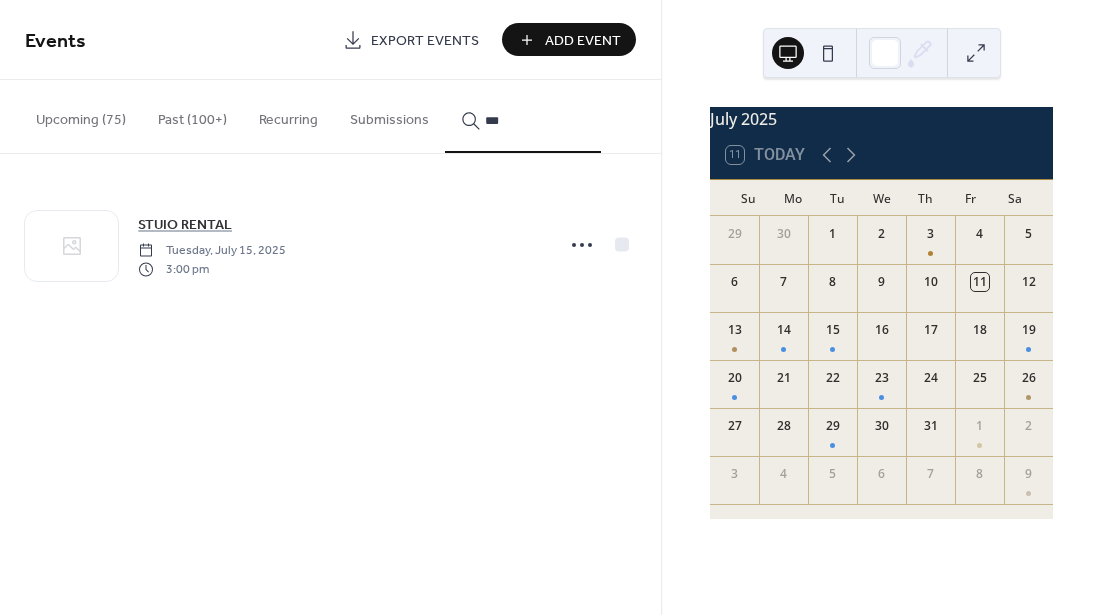 type on "***" 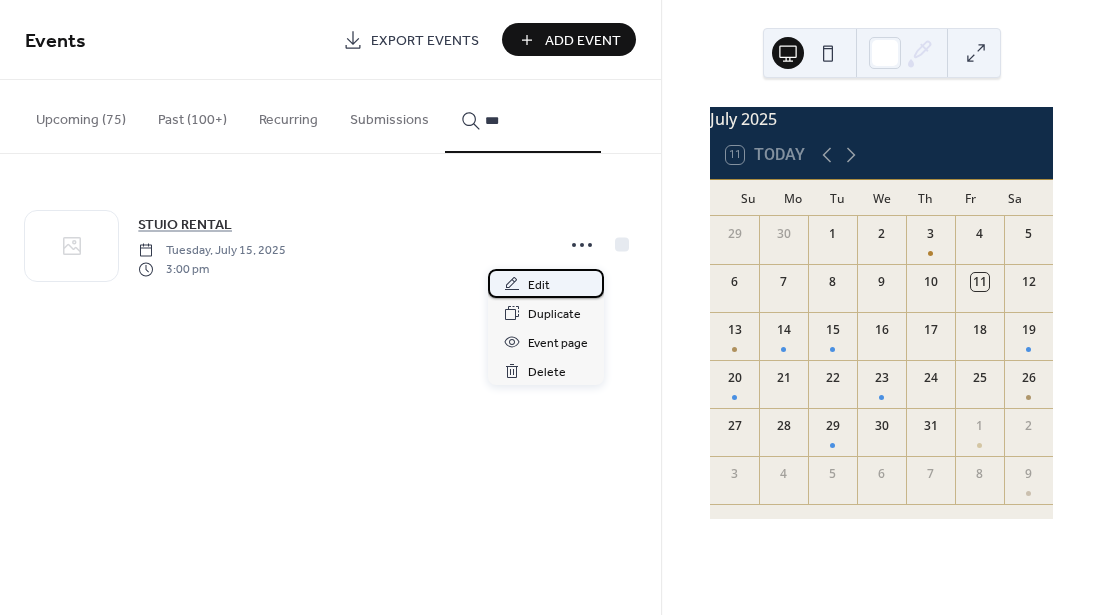 click on "Edit" at bounding box center (546, 283) 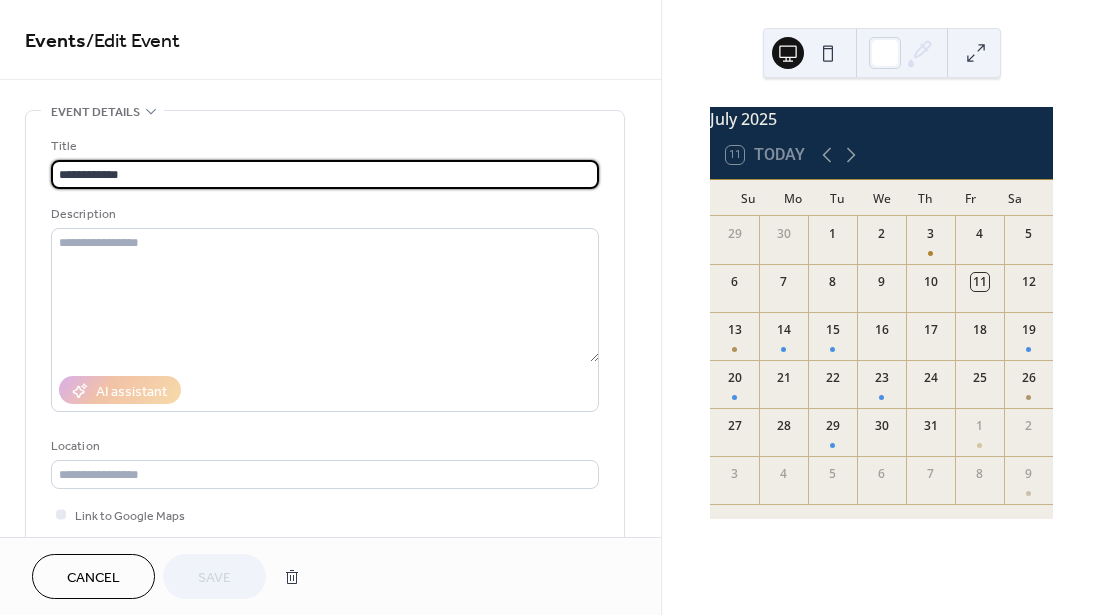 drag, startPoint x: 144, startPoint y: 174, endPoint x: 33, endPoint y: 171, distance: 111.040535 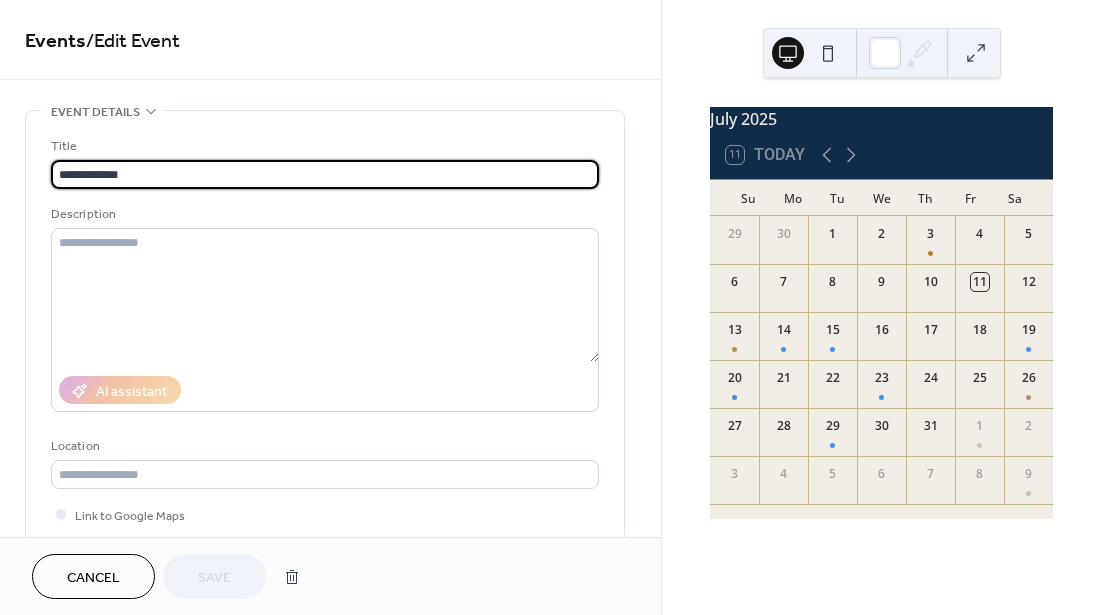 click on "**********" at bounding box center (325, 364) 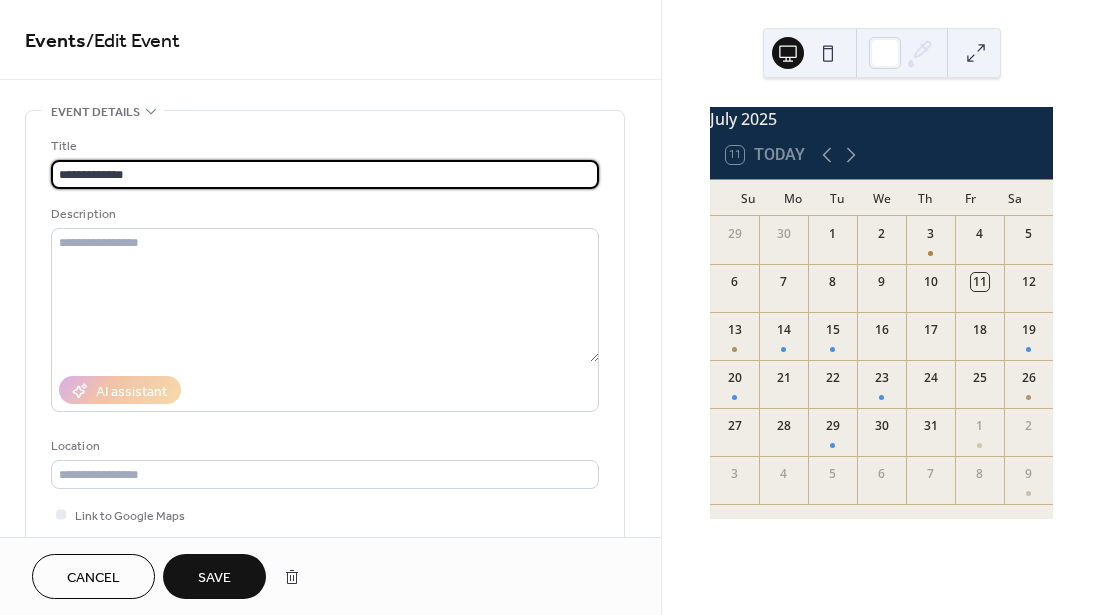 click on "**********" at bounding box center (325, 174) 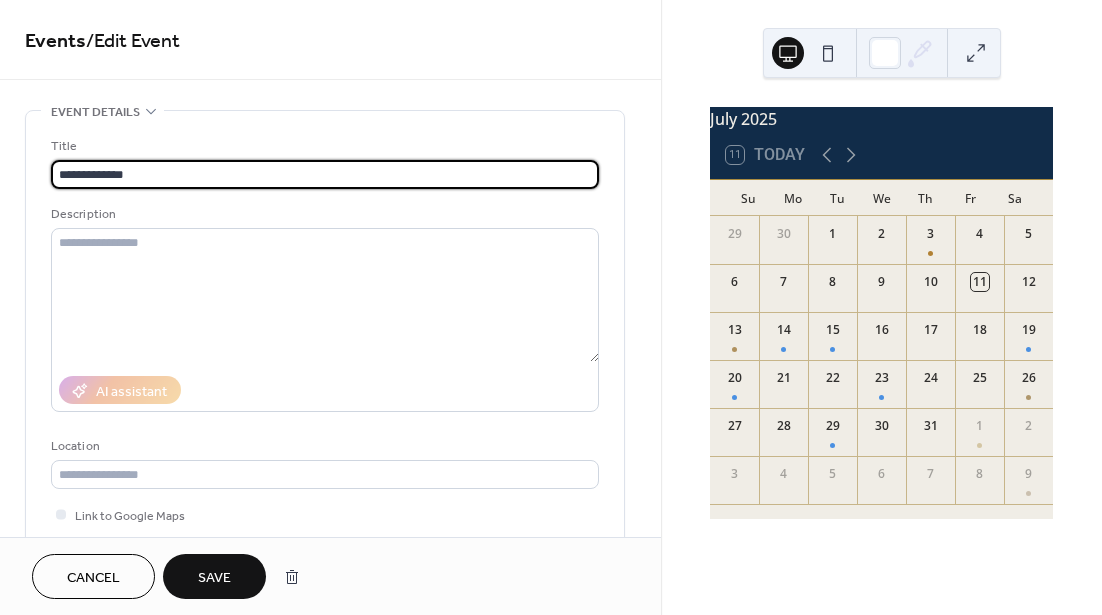 click on "**********" at bounding box center [325, 174] 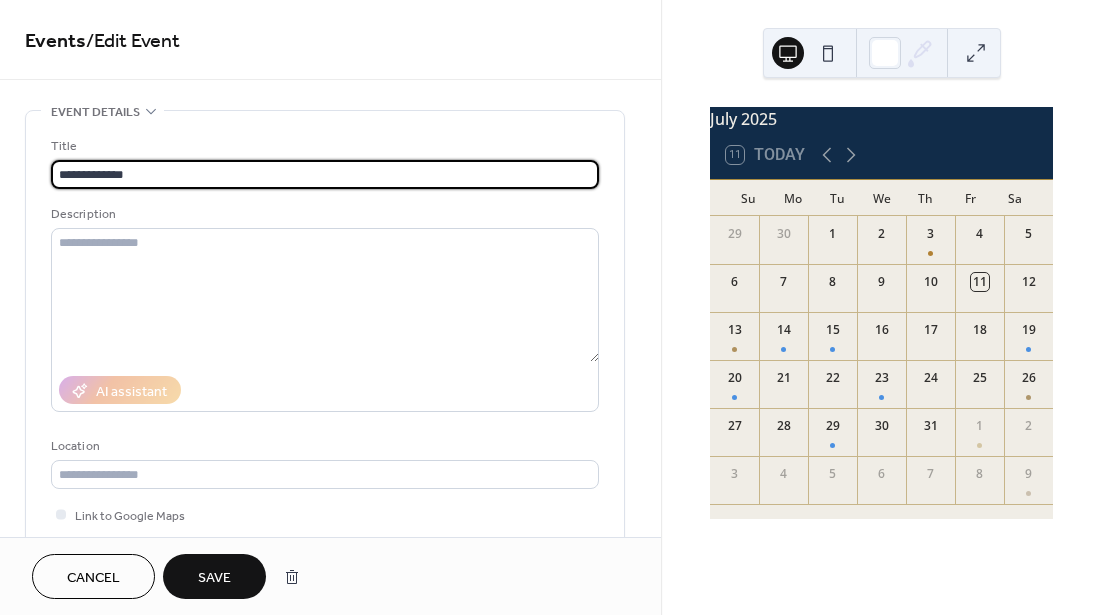 scroll, scrollTop: 0, scrollLeft: 0, axis: both 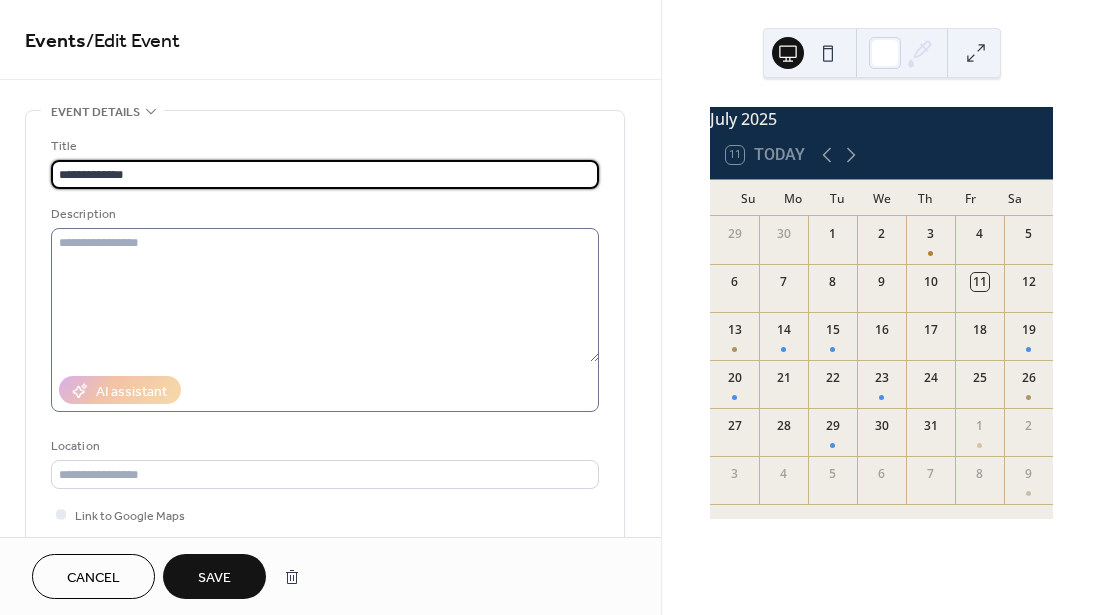 type on "**********" 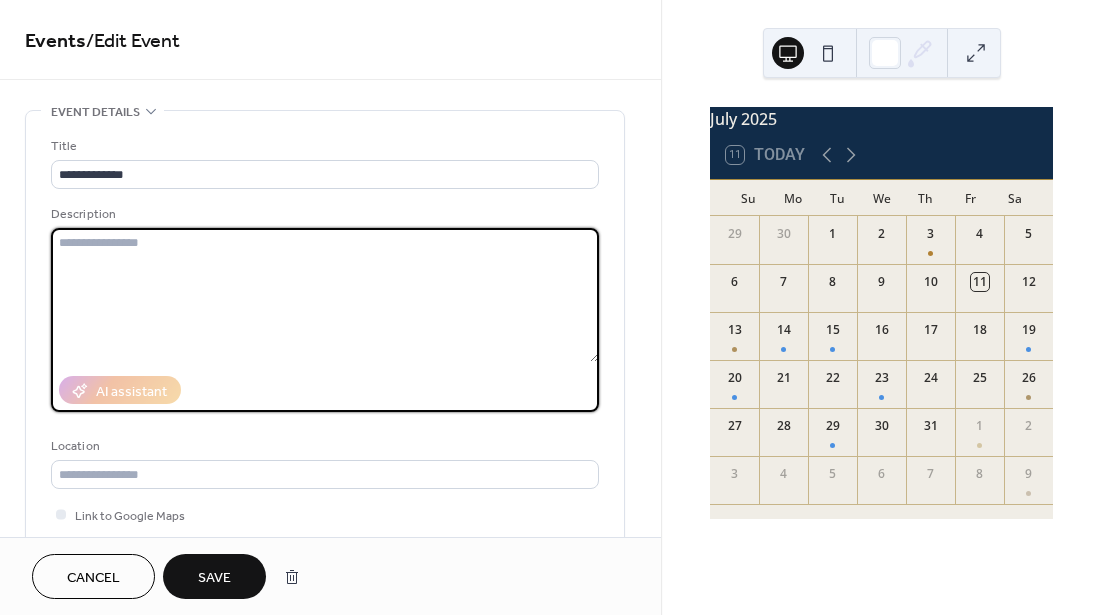 click at bounding box center [325, 295] 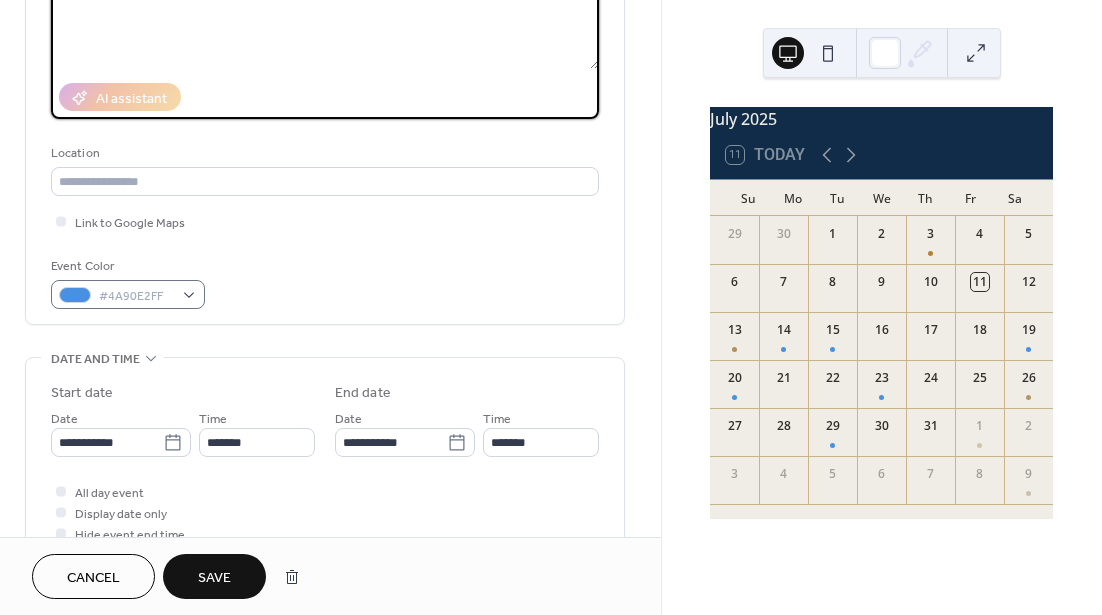 scroll, scrollTop: 382, scrollLeft: 0, axis: vertical 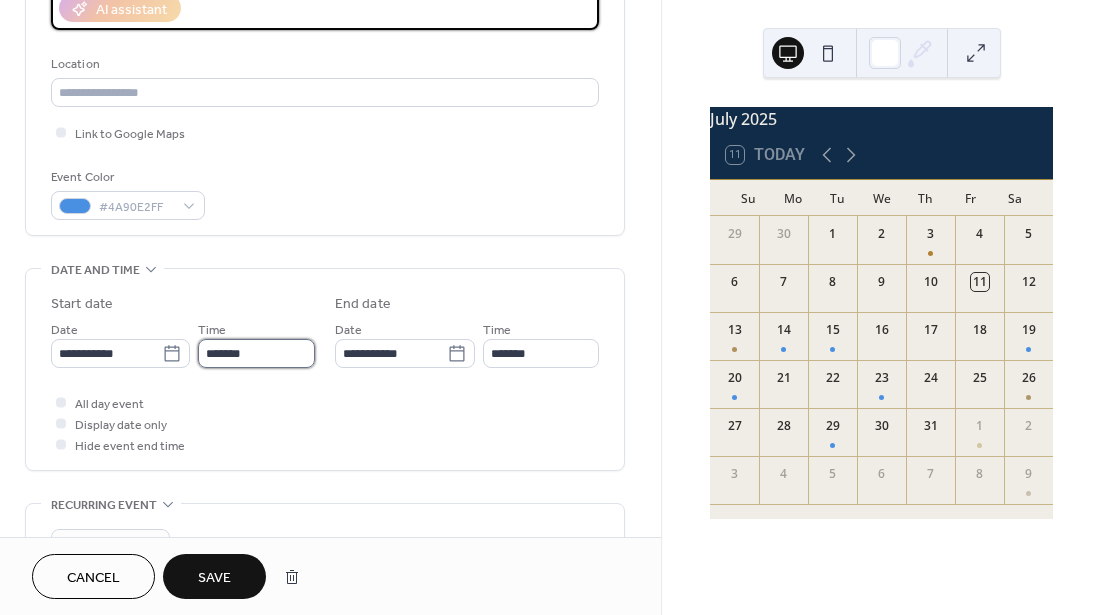 click on "*******" at bounding box center [256, 353] 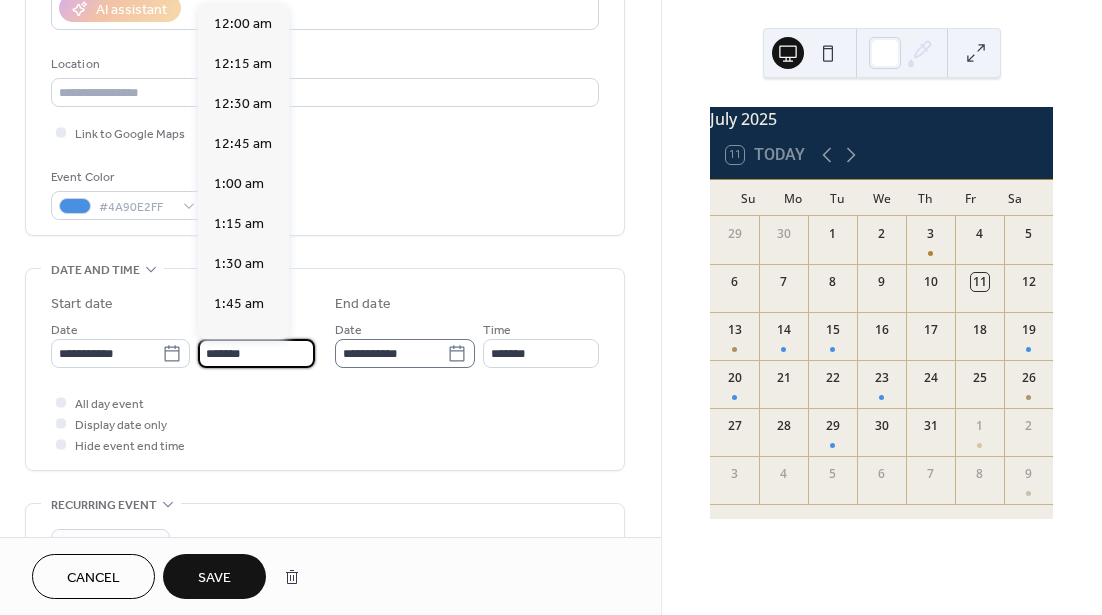 scroll, scrollTop: 2400, scrollLeft: 0, axis: vertical 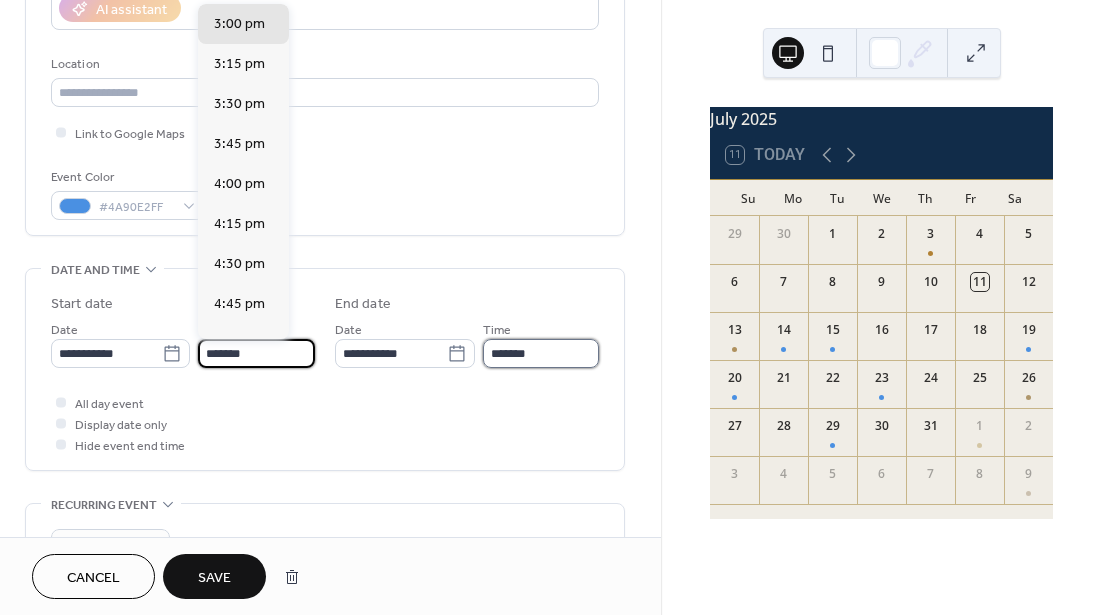 click on "*******" at bounding box center [541, 353] 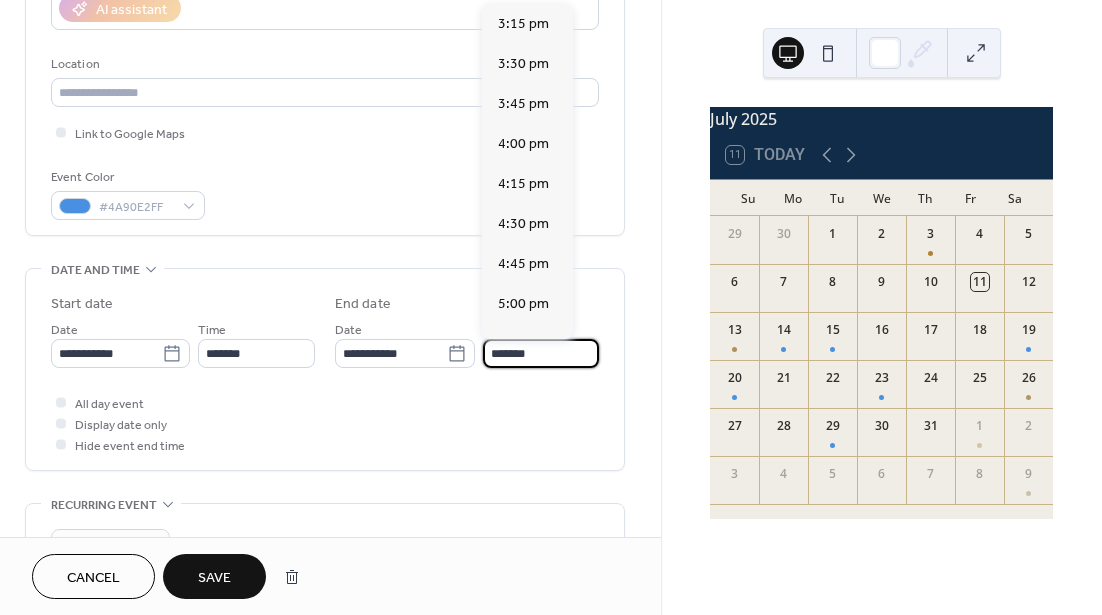 scroll, scrollTop: 0, scrollLeft: 0, axis: both 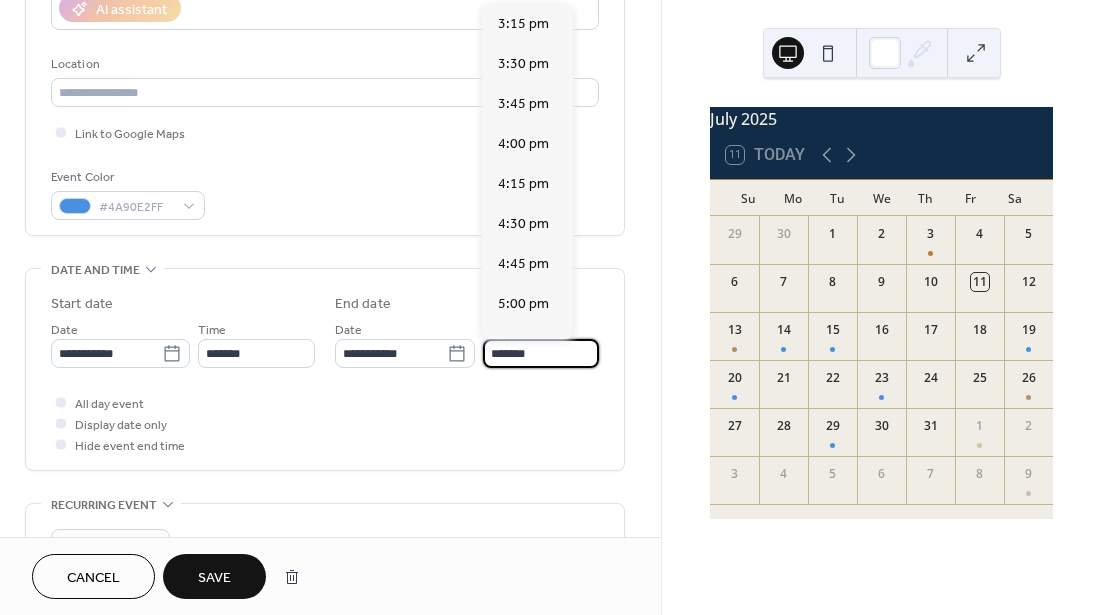 drag, startPoint x: 515, startPoint y: 355, endPoint x: 485, endPoint y: 354, distance: 30.016663 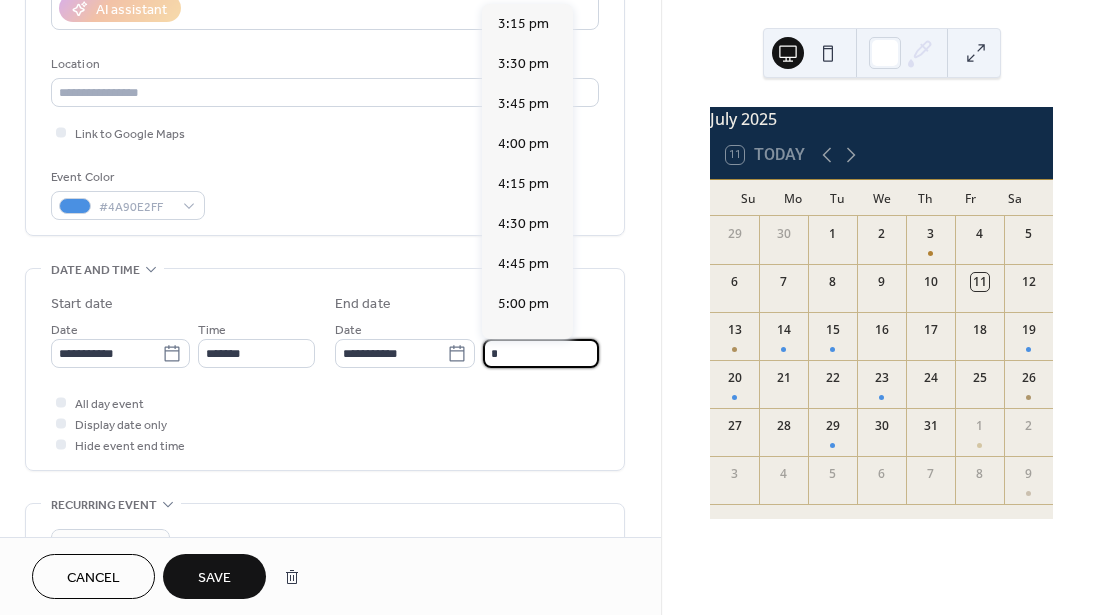 scroll, scrollTop: 760, scrollLeft: 0, axis: vertical 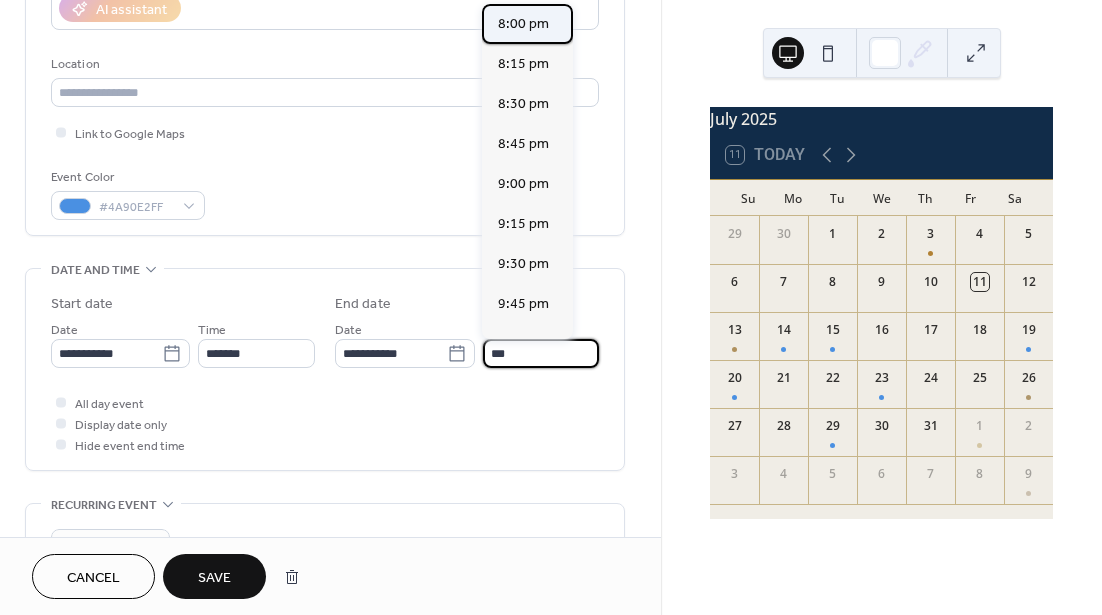 click on "8:00 pm" at bounding box center [523, 24] 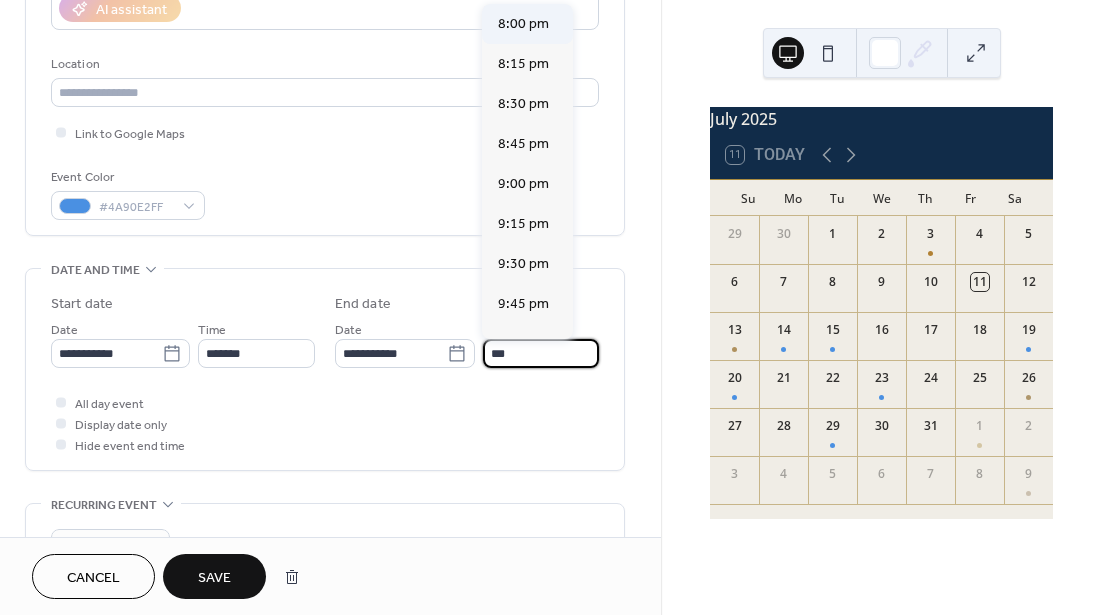 type on "*******" 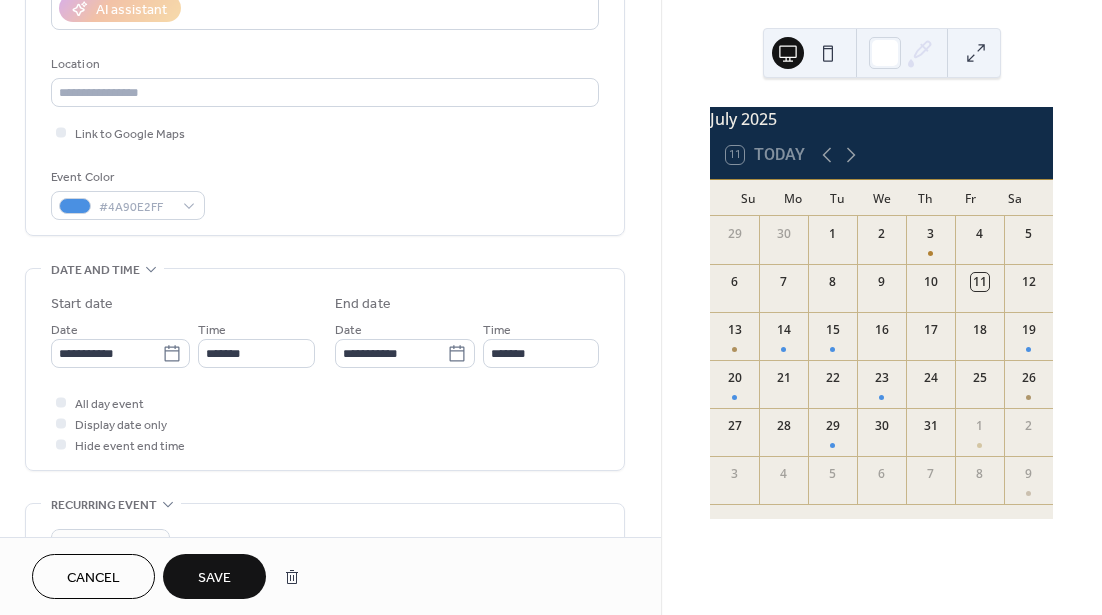 click on "Save" at bounding box center [214, 578] 